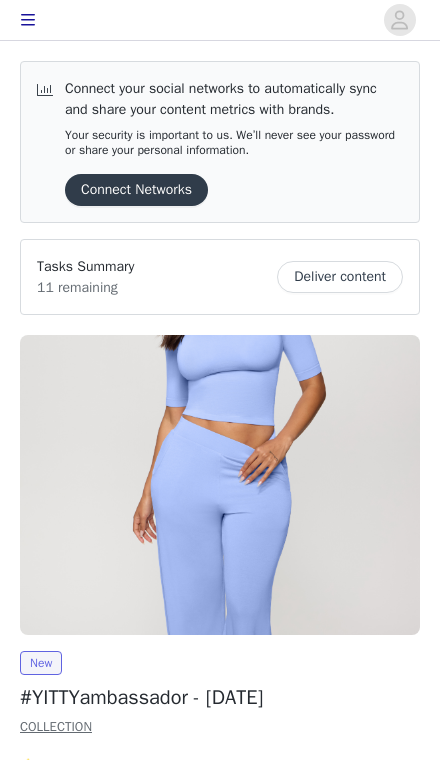 scroll, scrollTop: 0, scrollLeft: 0, axis: both 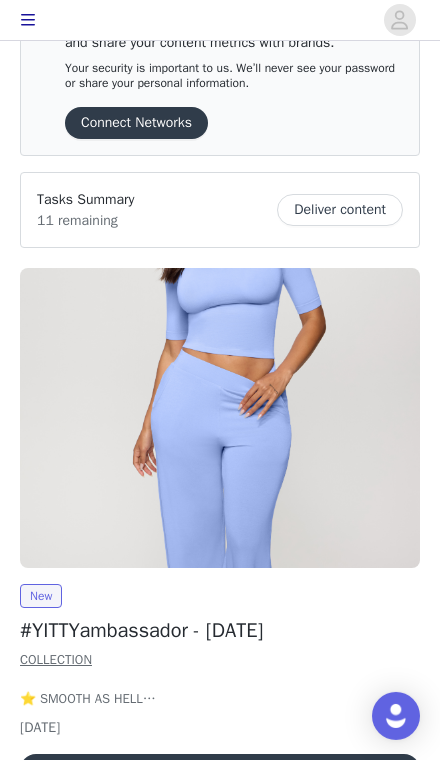 click on "View" at bounding box center [220, 770] 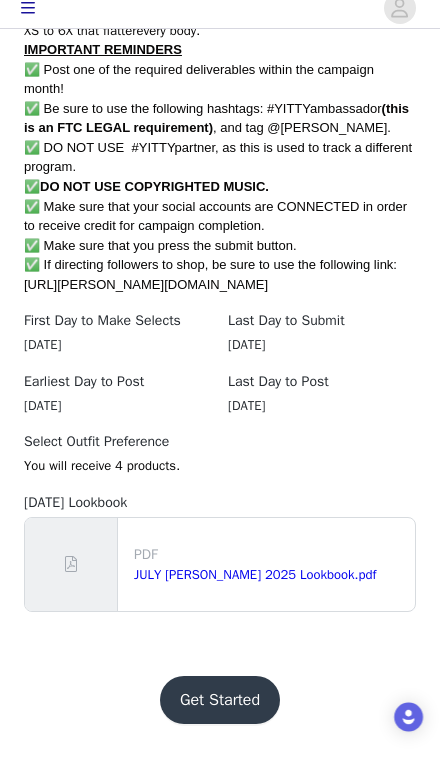 scroll, scrollTop: 1253, scrollLeft: 0, axis: vertical 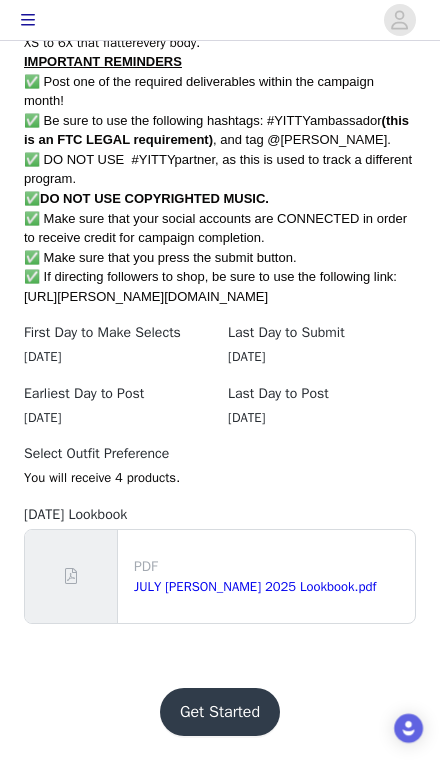 click on "Get Started" at bounding box center [220, 712] 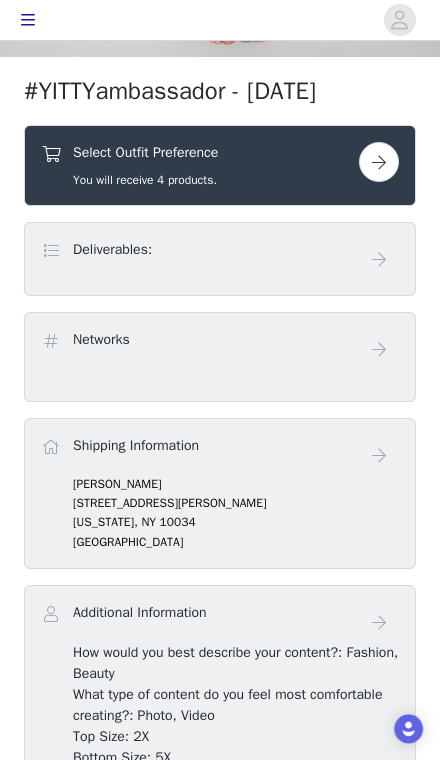 scroll, scrollTop: 646, scrollLeft: 0, axis: vertical 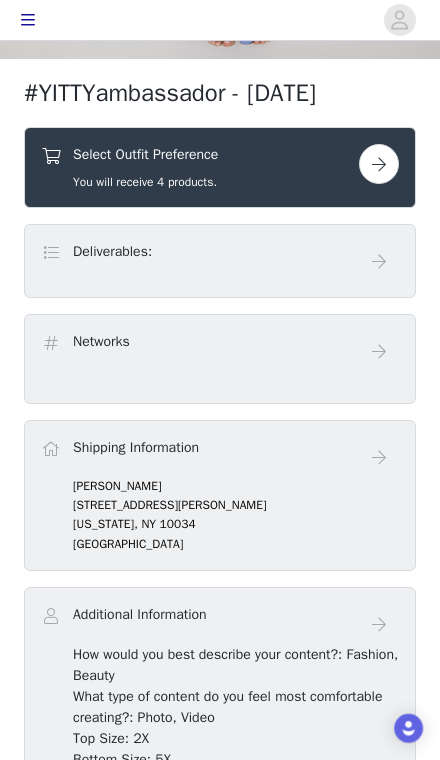 click at bounding box center [379, 164] 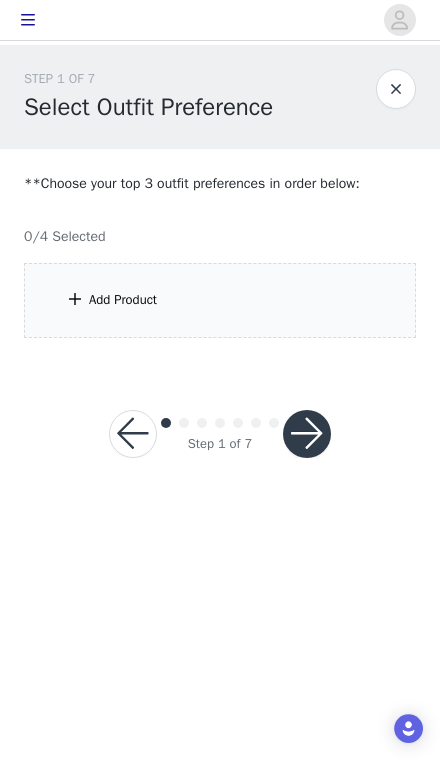 click on "Add Product" at bounding box center (123, 300) 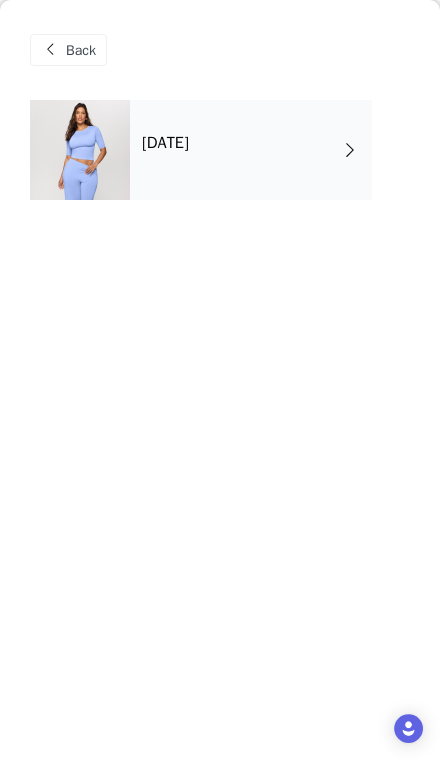 click at bounding box center (80, 150) 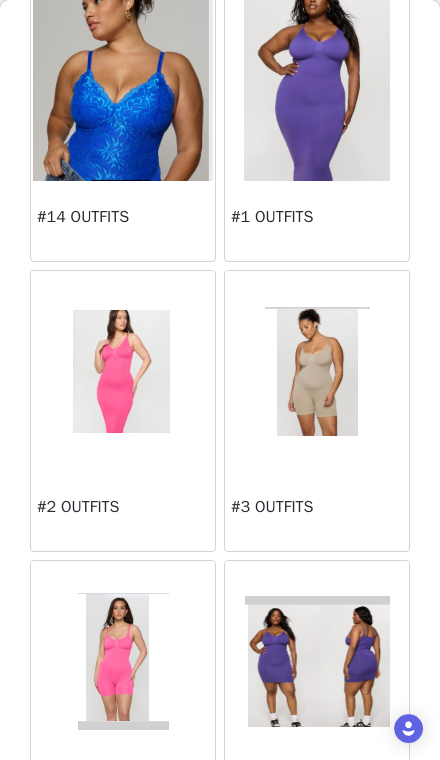 scroll, scrollTop: 473, scrollLeft: 0, axis: vertical 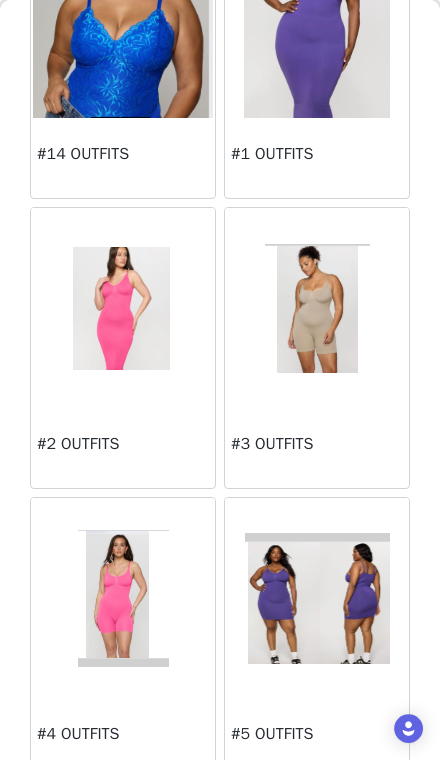 click on "#3 OUTFITS" at bounding box center [317, 444] 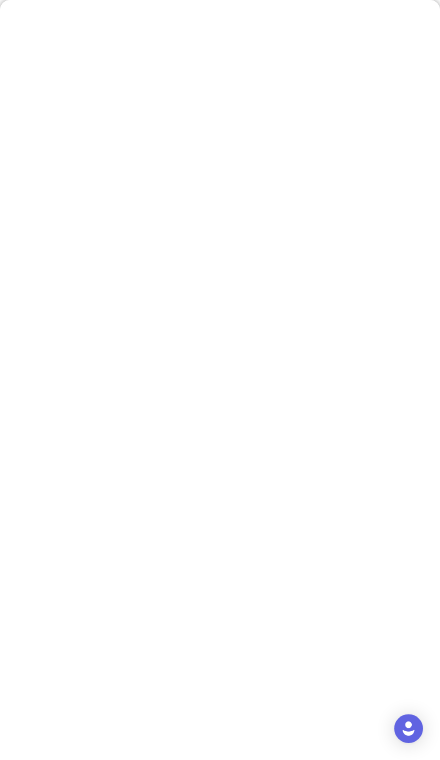 scroll, scrollTop: 0, scrollLeft: 0, axis: both 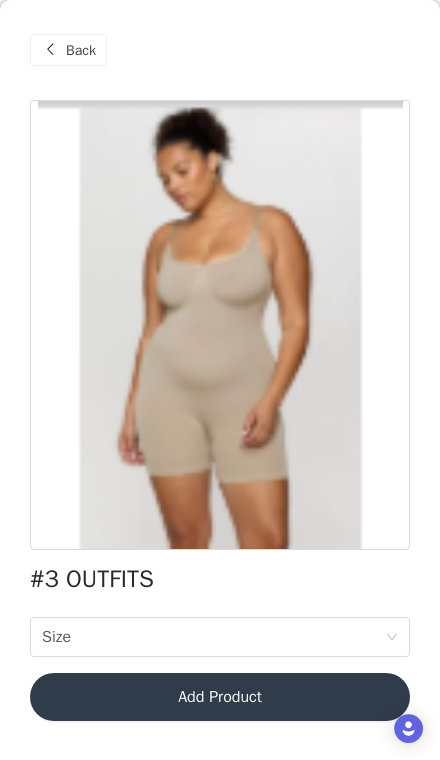 click on "Size Size" at bounding box center (213, 637) 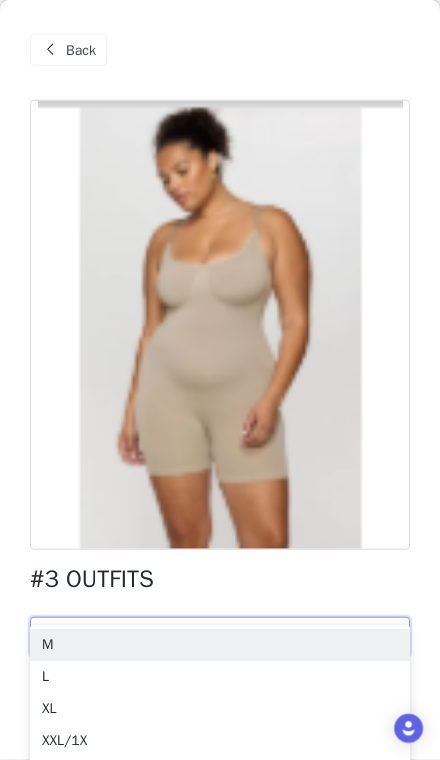 scroll, scrollTop: 71, scrollLeft: 0, axis: vertical 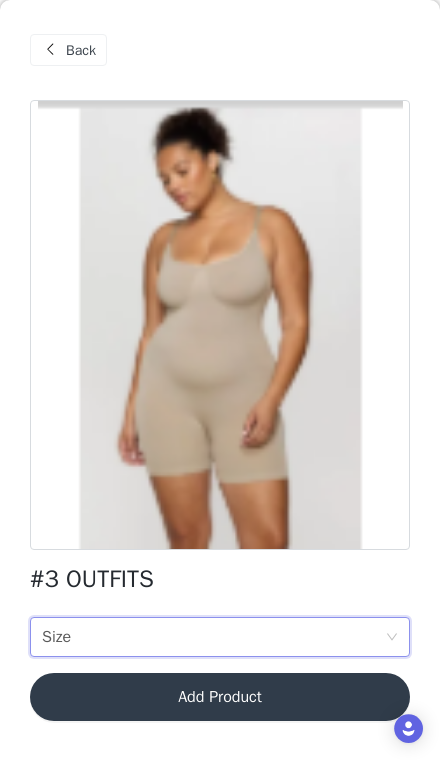 click on "Size Size" at bounding box center (213, 637) 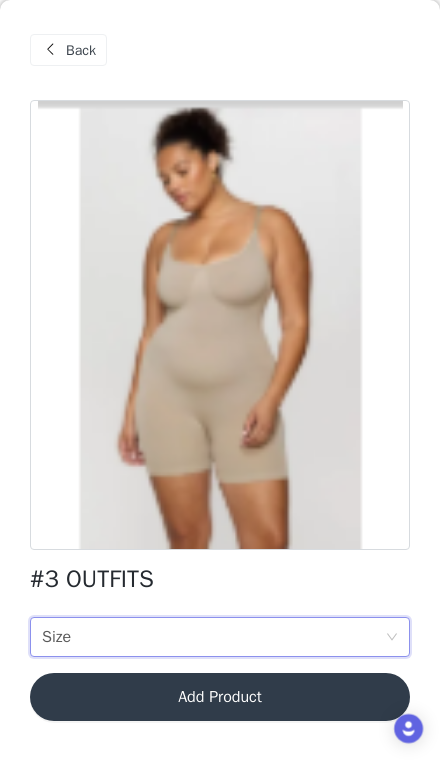 scroll, scrollTop: 0, scrollLeft: 0, axis: both 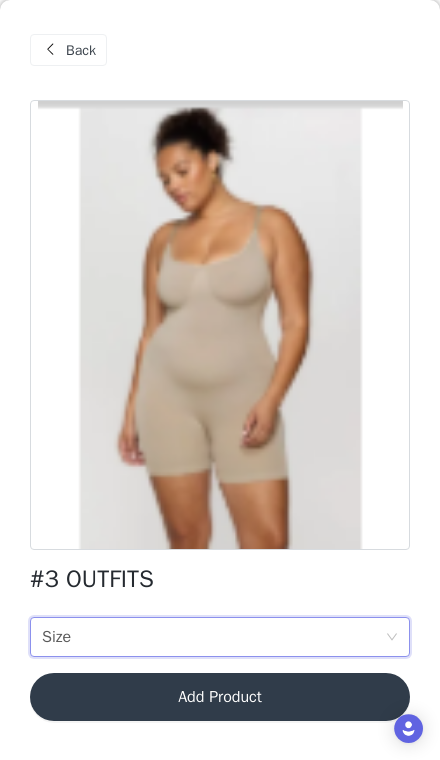 click on "Size Size" at bounding box center (213, 637) 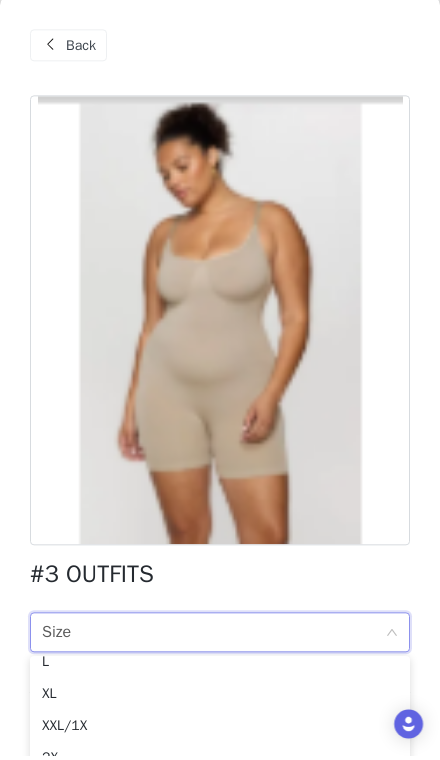 scroll, scrollTop: 39, scrollLeft: 0, axis: vertical 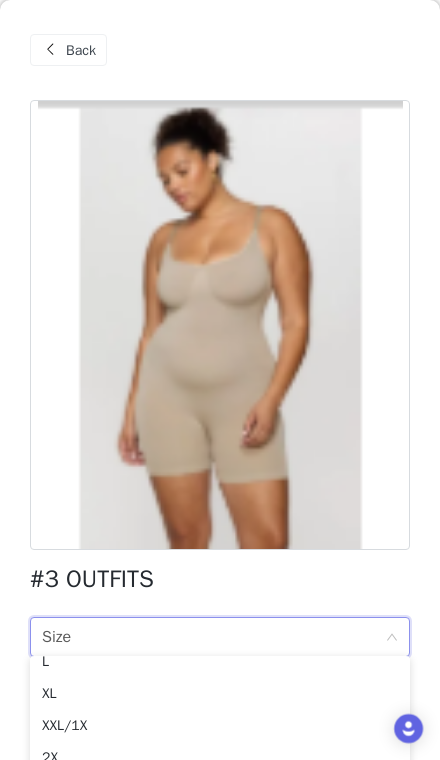 click on "3X" at bounding box center [220, 790] 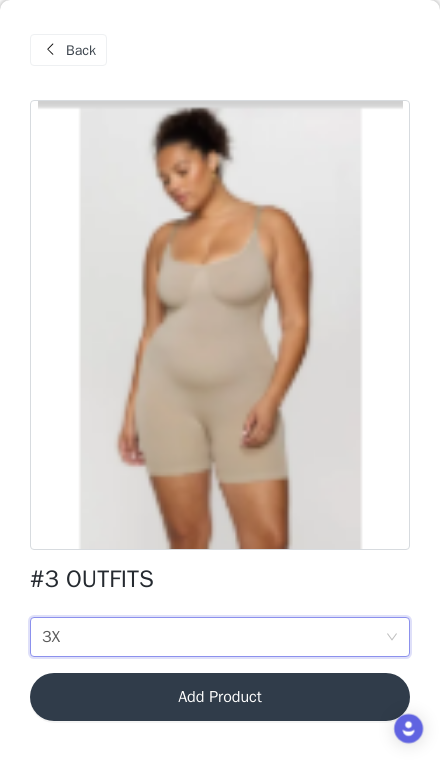 scroll, scrollTop: 0, scrollLeft: 0, axis: both 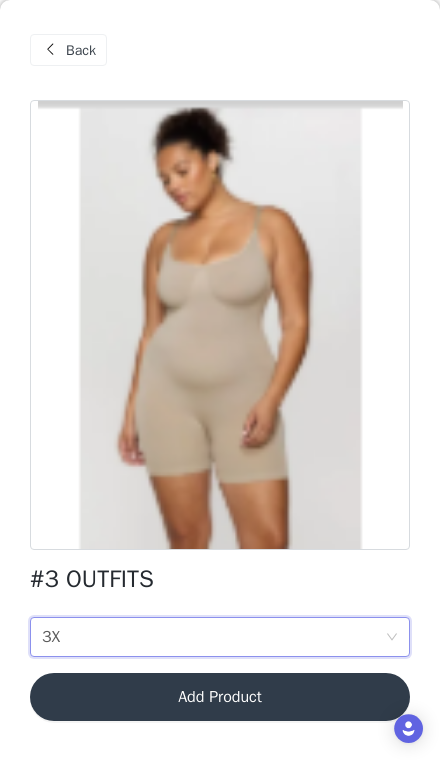click on "Add Product" at bounding box center (220, 697) 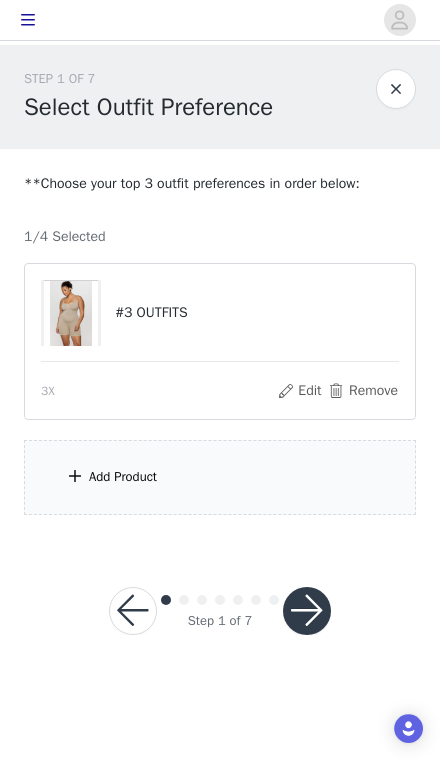 click on "Add Product" at bounding box center (220, 477) 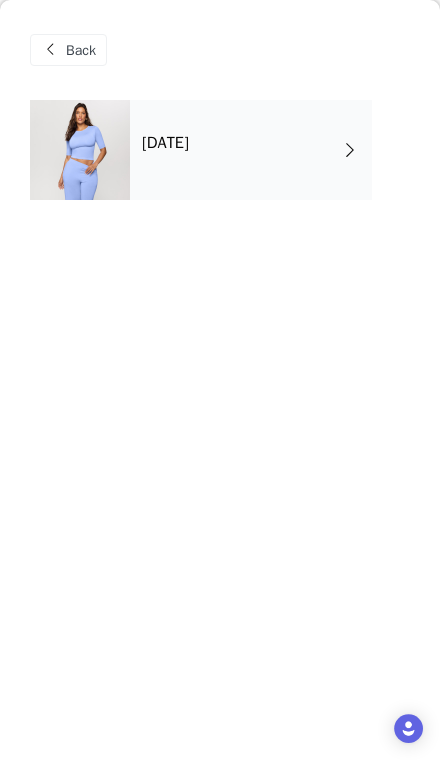 click at bounding box center [80, 150] 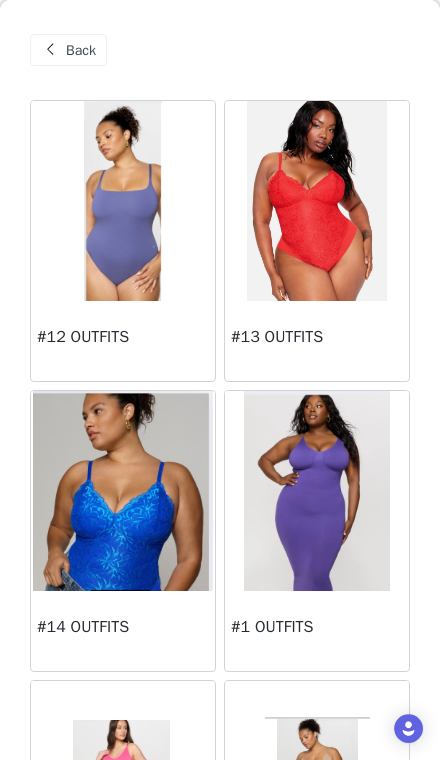 click at bounding box center [317, 491] 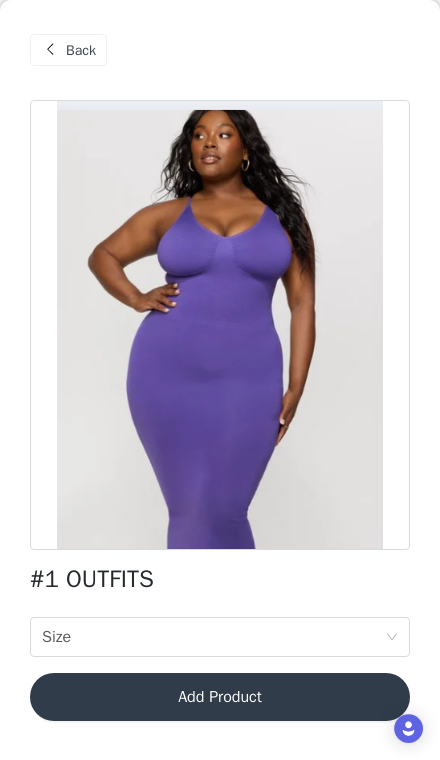 click on "Size Size" at bounding box center (213, 637) 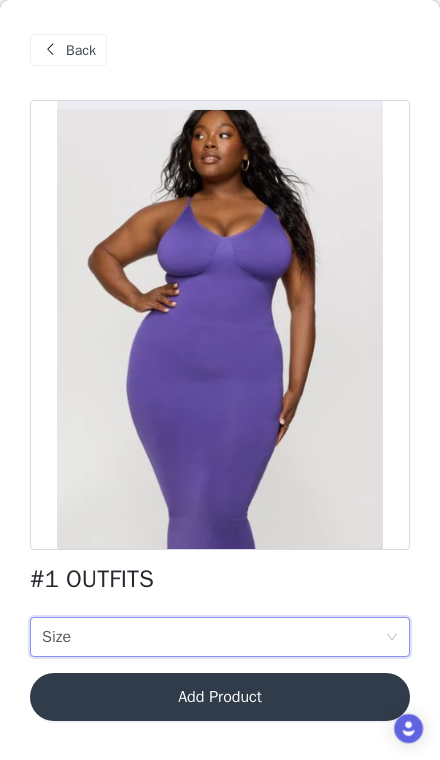 click at bounding box center (50, 50) 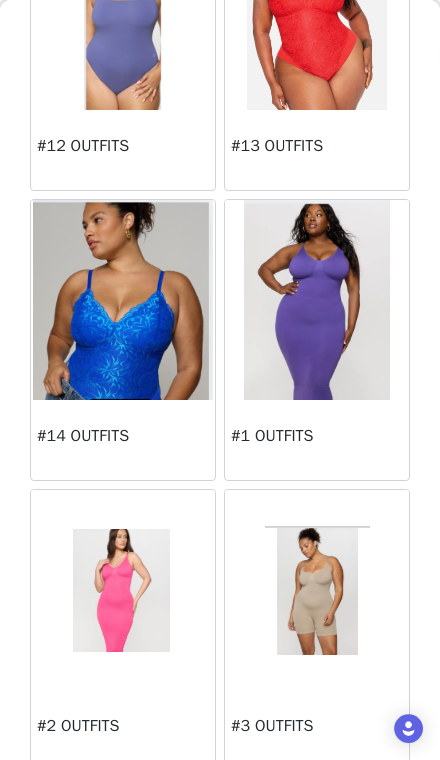 scroll, scrollTop: 196, scrollLeft: 0, axis: vertical 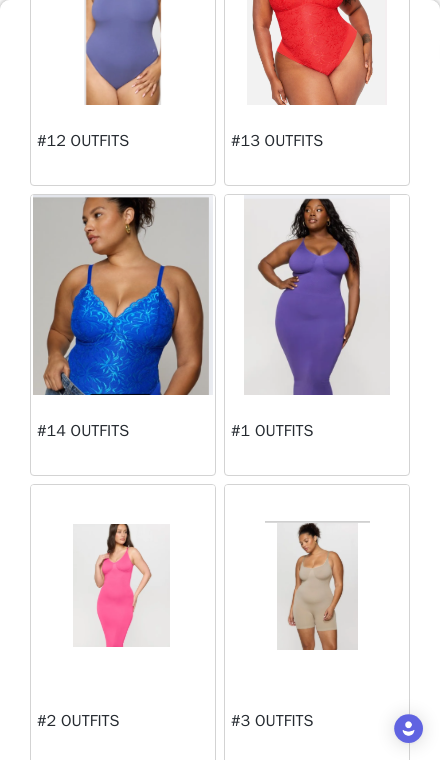 click on "#1 OUTFITS" at bounding box center (317, 435) 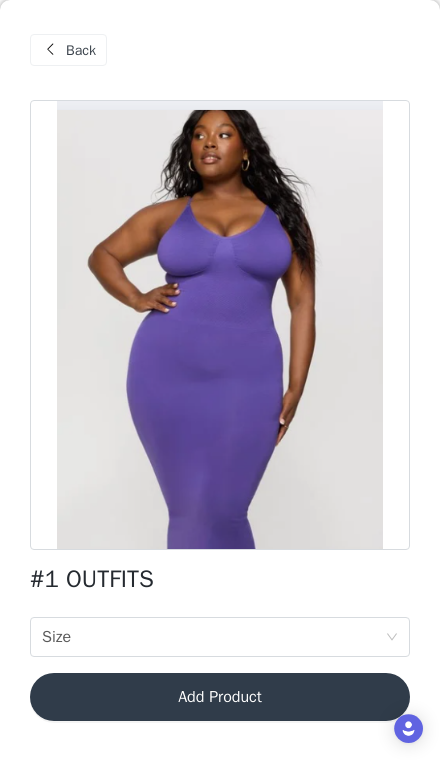 scroll, scrollTop: 0, scrollLeft: 0, axis: both 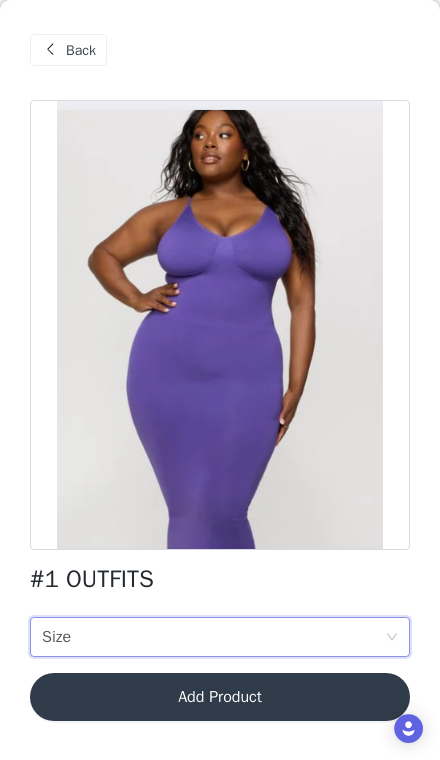click on "Size Size" at bounding box center [213, 637] 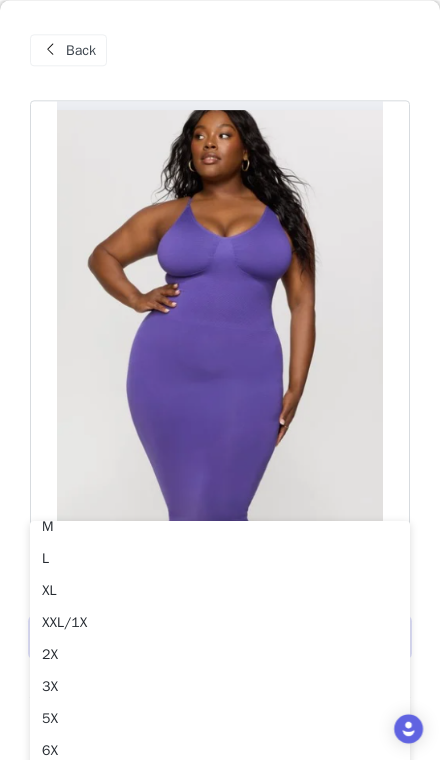 scroll, scrollTop: 214, scrollLeft: 0, axis: vertical 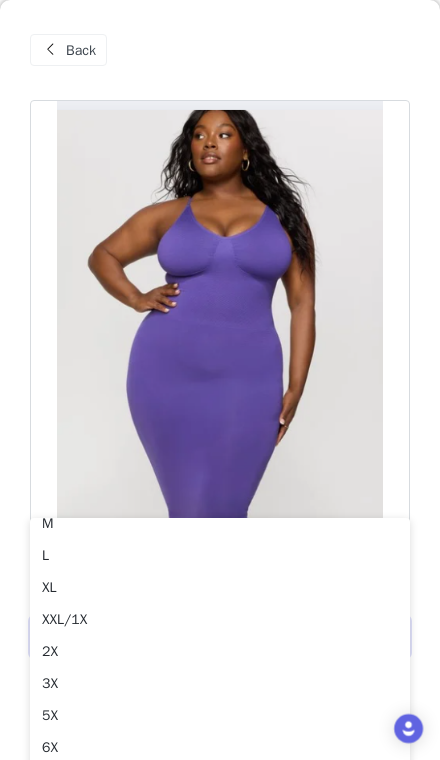 click on "3X" at bounding box center [220, 684] 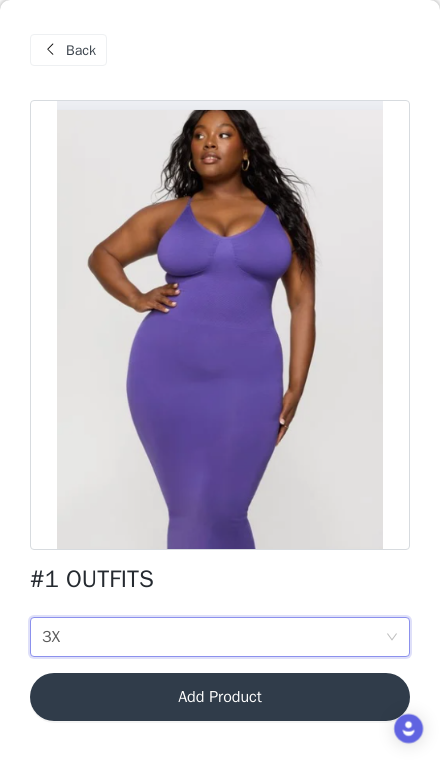scroll, scrollTop: 0, scrollLeft: 0, axis: both 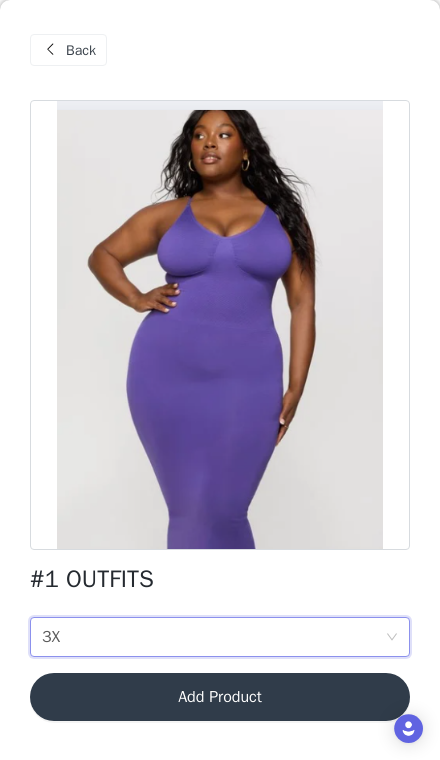 click on "Add Product" at bounding box center (220, 697) 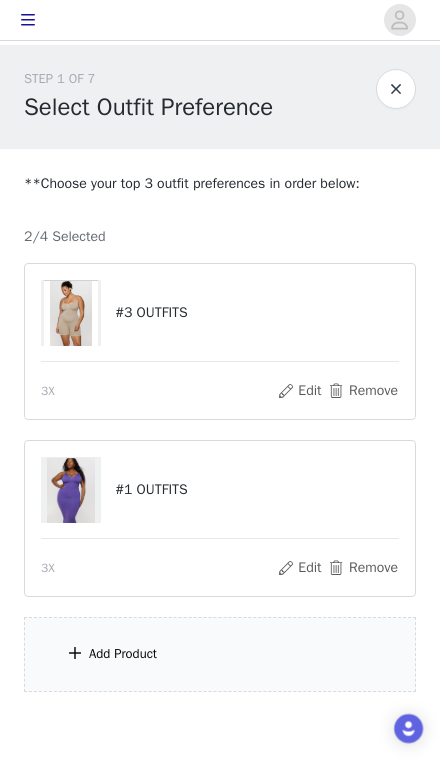 click on "Add Product" at bounding box center [220, 654] 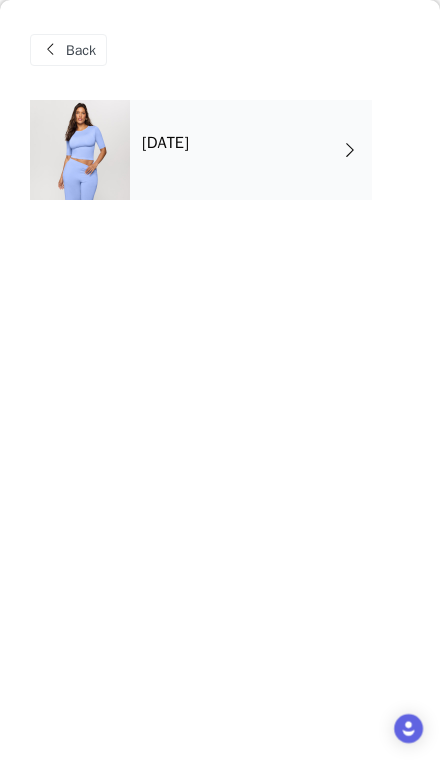 click at bounding box center [80, 150] 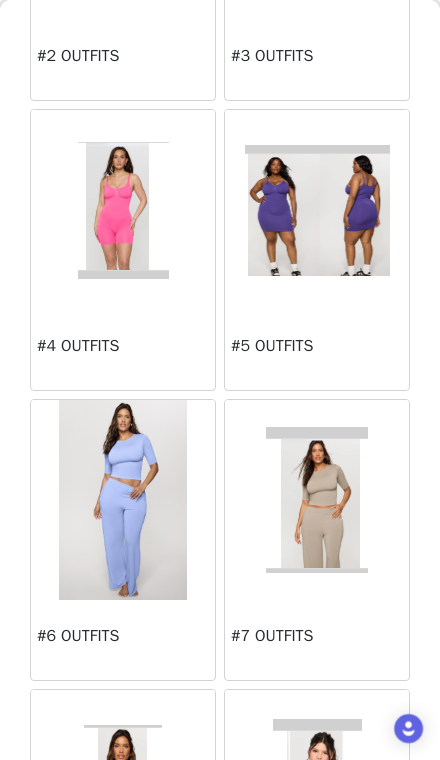 scroll, scrollTop: 935, scrollLeft: 0, axis: vertical 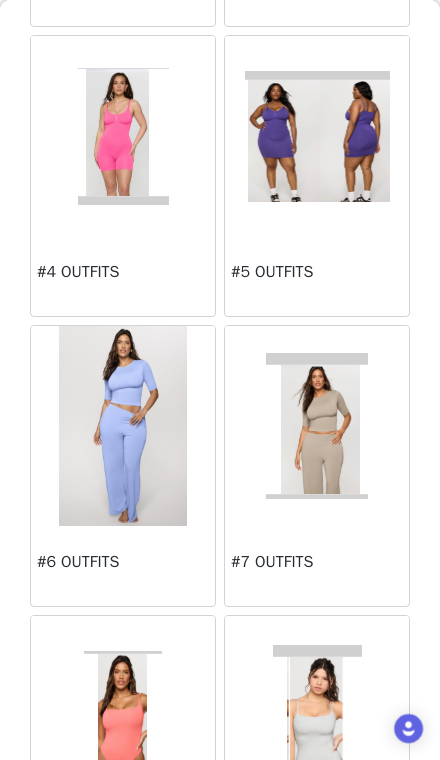 click on "#6 OUTFITS" at bounding box center (123, 562) 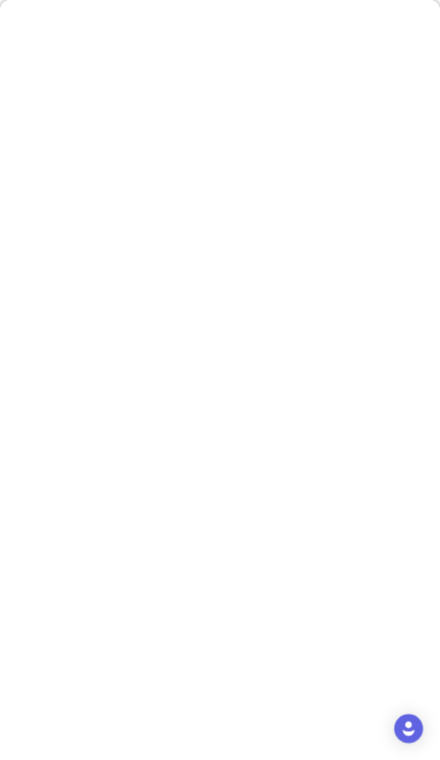 scroll, scrollTop: 0, scrollLeft: 0, axis: both 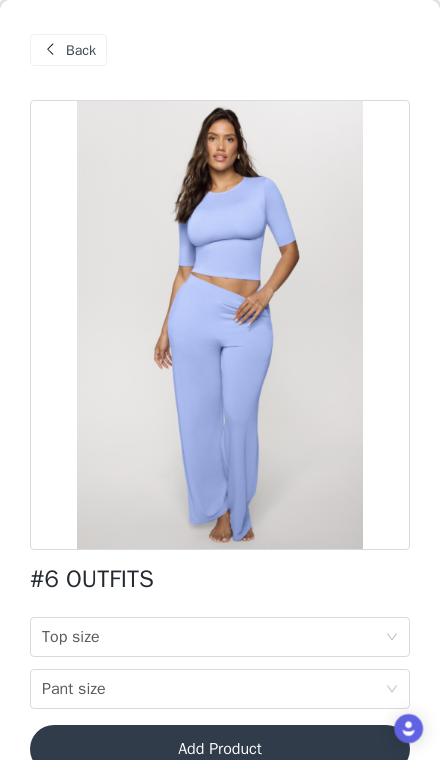 click on "Top size Top size" at bounding box center [213, 637] 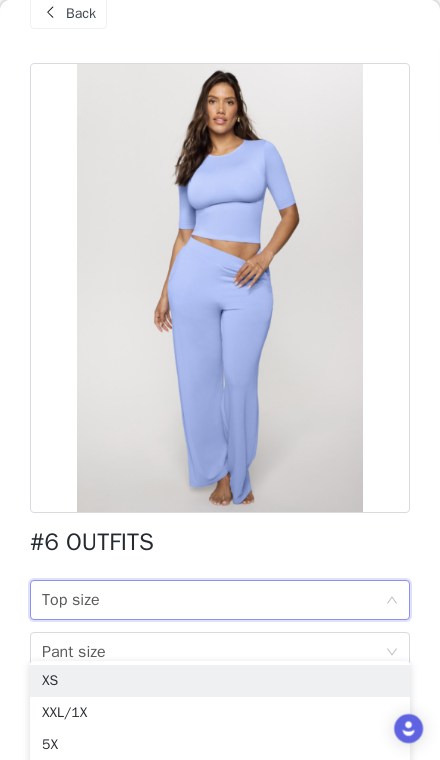 scroll, scrollTop: 37, scrollLeft: 0, axis: vertical 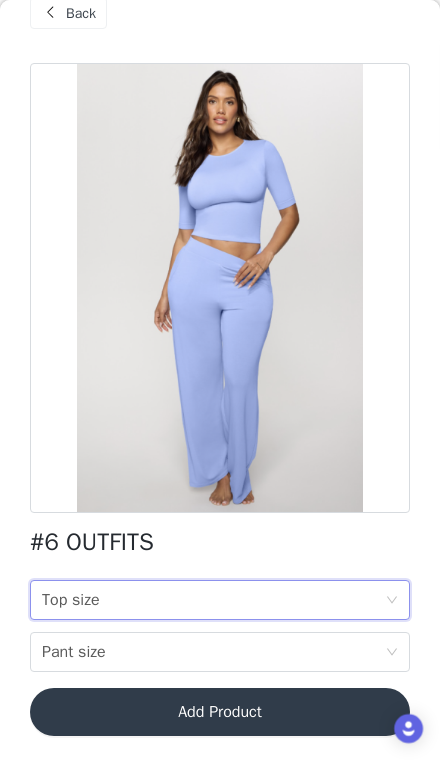 click on "Top size Top size" at bounding box center [213, 600] 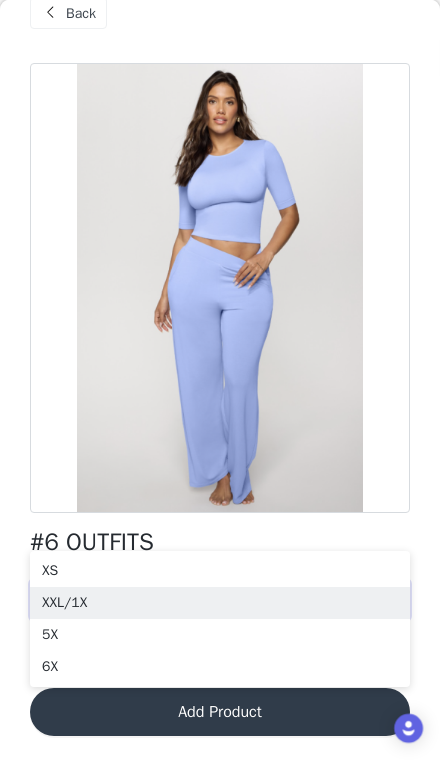 click on "XXL/1X" at bounding box center (220, 603) 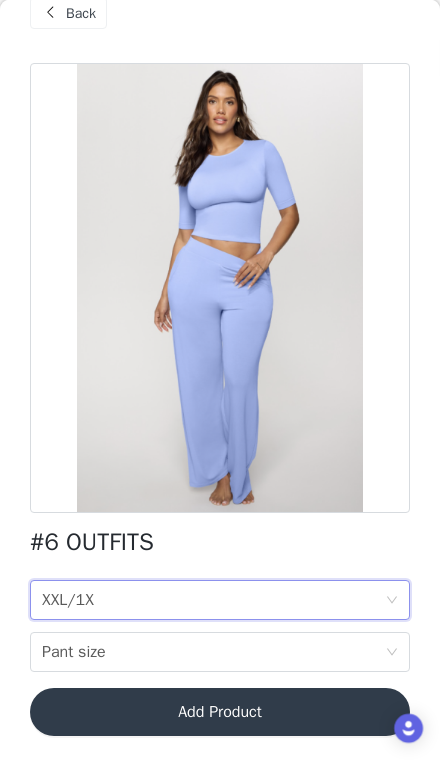 click on "Pant size Pant size" at bounding box center (213, 652) 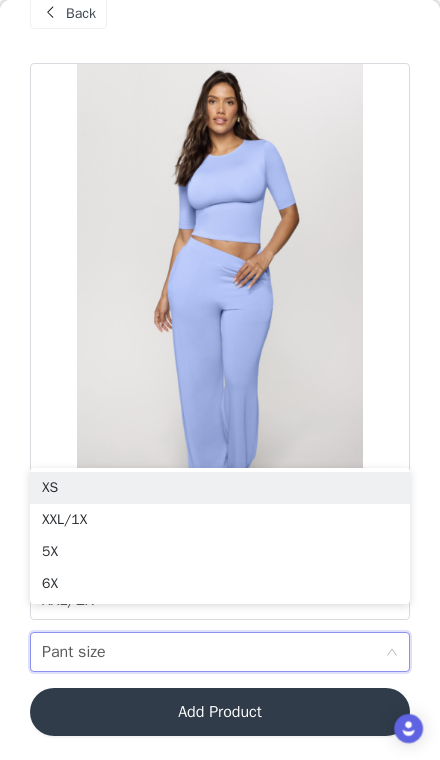 scroll, scrollTop: 98, scrollLeft: 0, axis: vertical 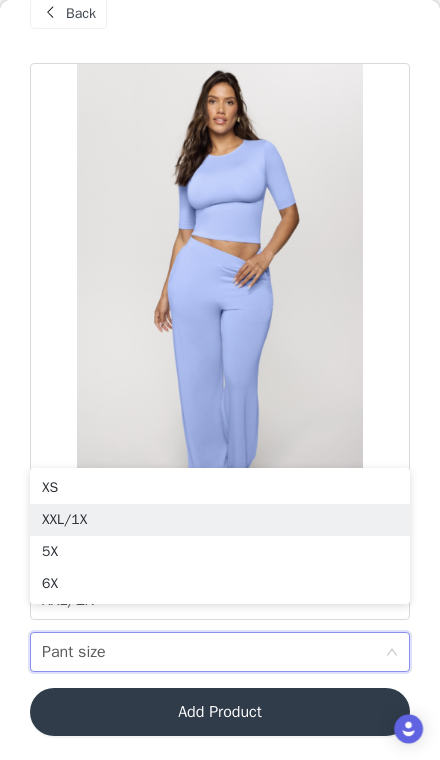 click on "XXL/1X" at bounding box center [220, 520] 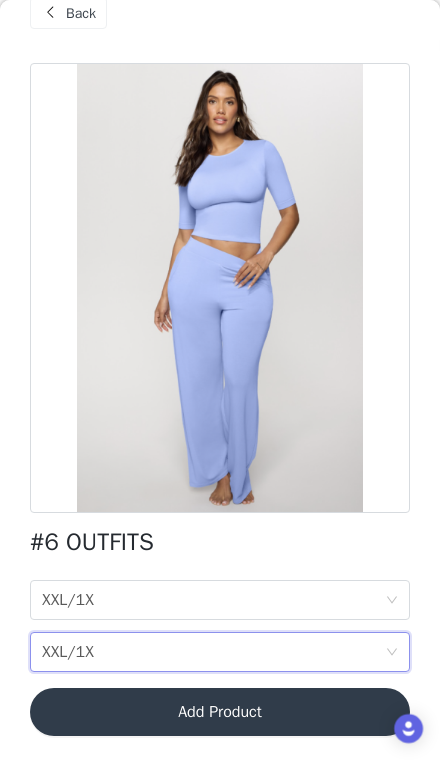 click on "Add Product" at bounding box center (220, 712) 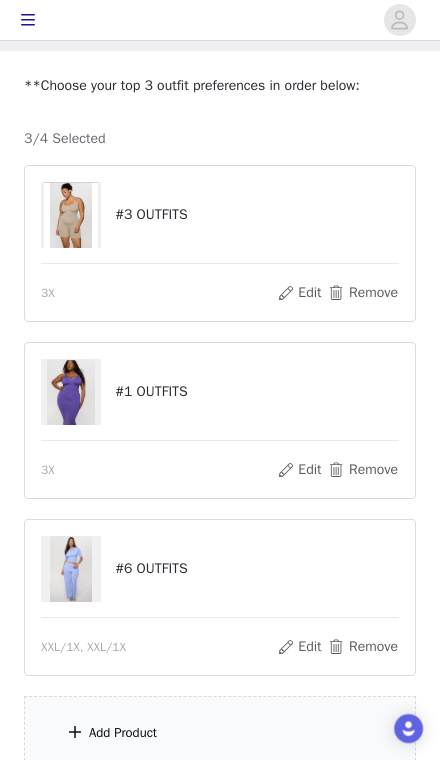 click on "Add Product" at bounding box center [220, 733] 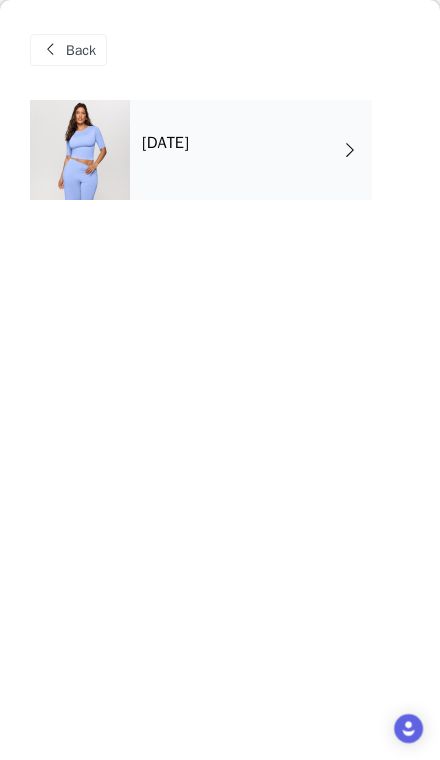 click on "July 2025" at bounding box center (165, 143) 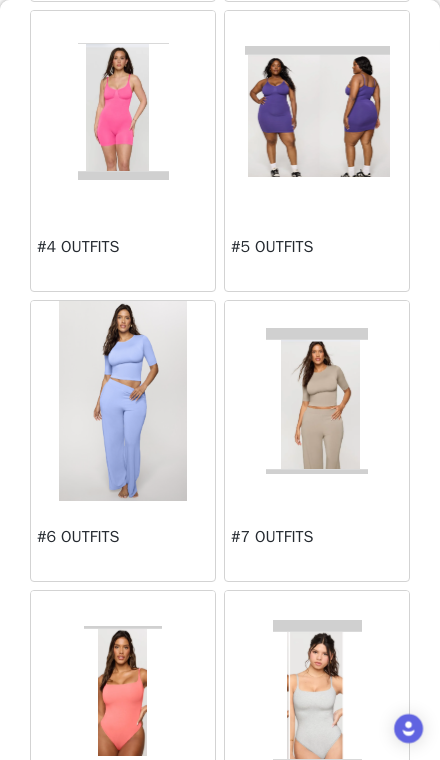 scroll, scrollTop: 964, scrollLeft: 0, axis: vertical 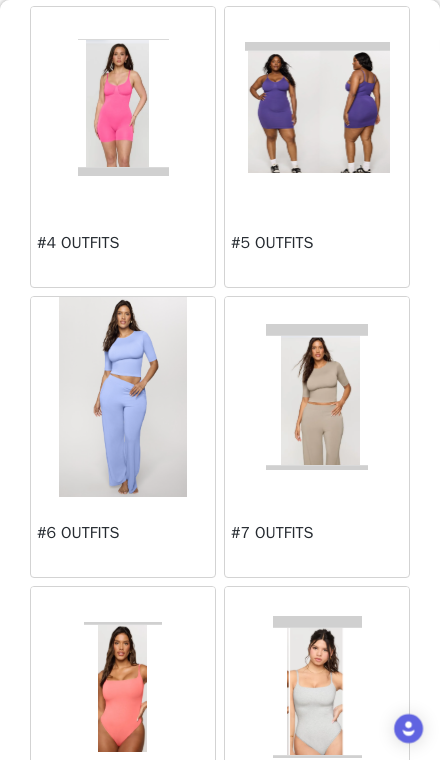 click on "#7 OUTFITS" at bounding box center (317, 533) 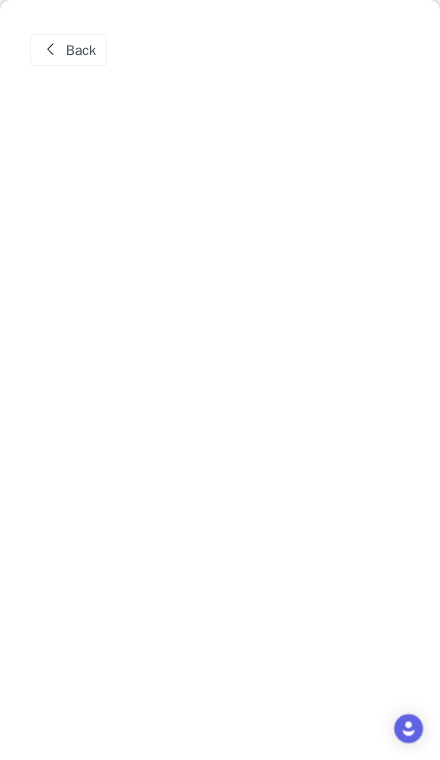 scroll, scrollTop: 0, scrollLeft: 0, axis: both 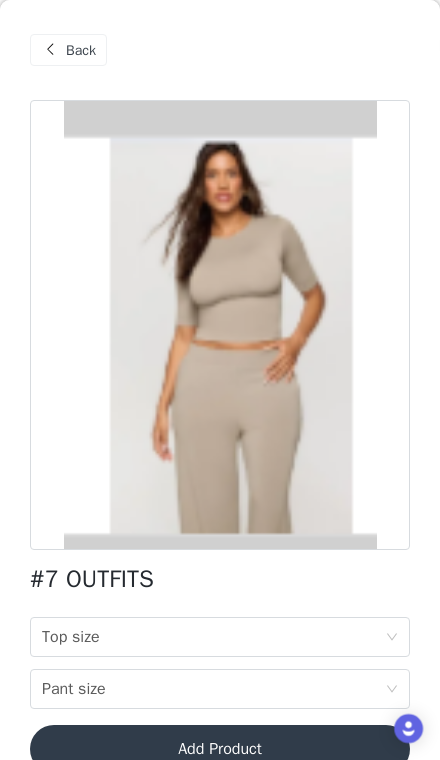 click on "Top size Top size" at bounding box center [213, 637] 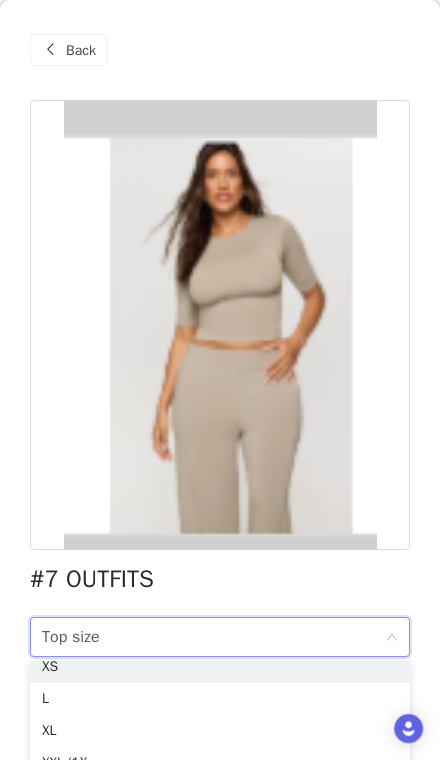scroll, scrollTop: 14, scrollLeft: 0, axis: vertical 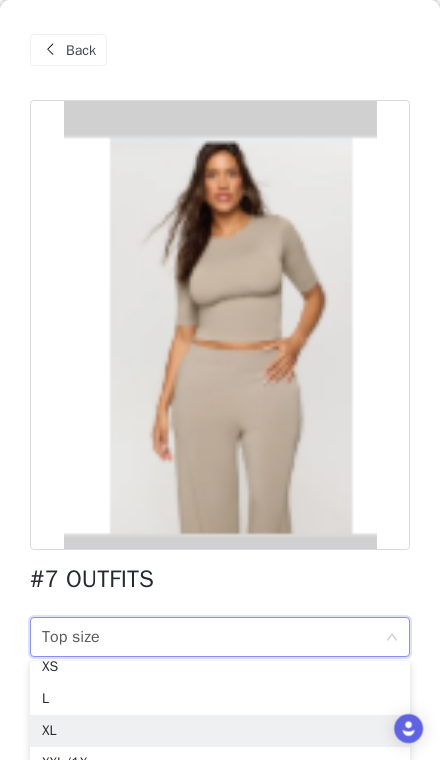 click on "XL" at bounding box center [220, 731] 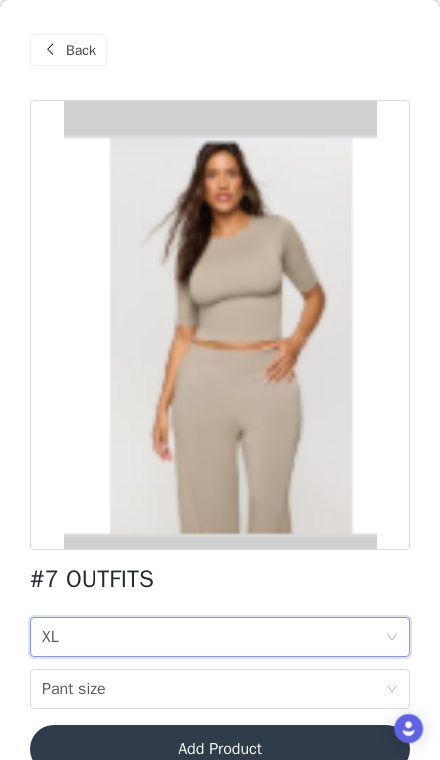 click on "Top size XL" at bounding box center [213, 637] 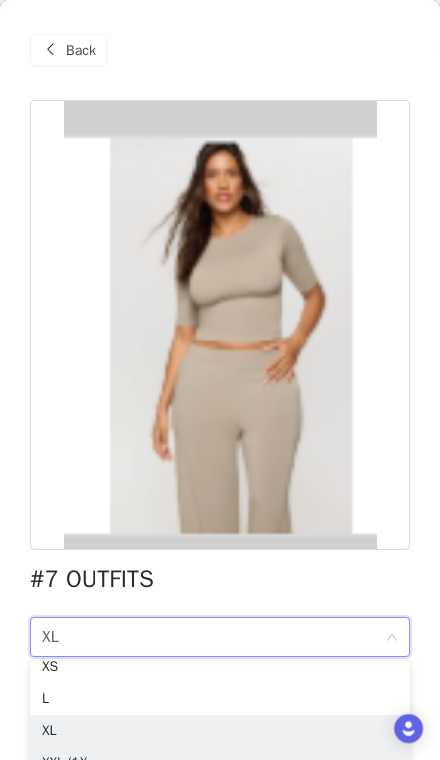 click on "XXL/1X" at bounding box center (220, 763) 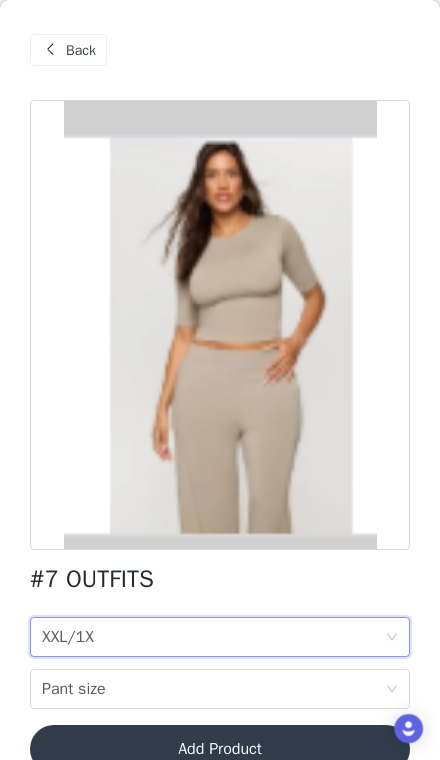 click on "Pant size Pant size" at bounding box center [213, 689] 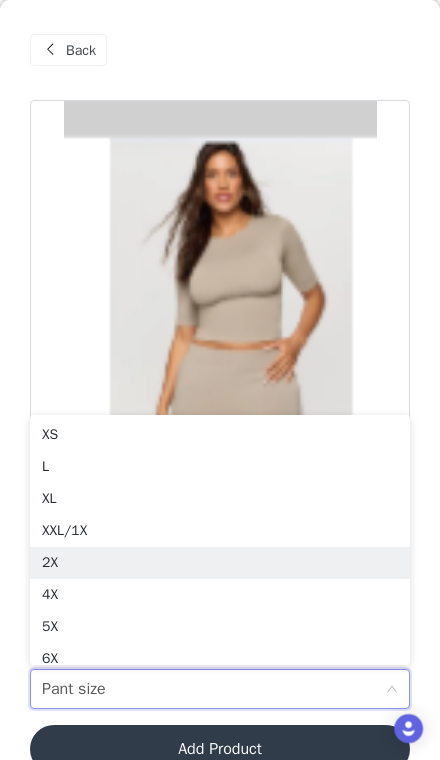 click on "2X" at bounding box center (220, 563) 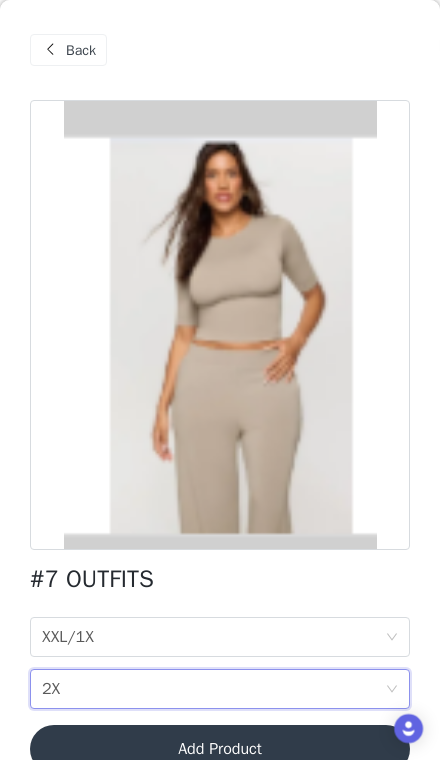 click on "Add Product" at bounding box center [220, 749] 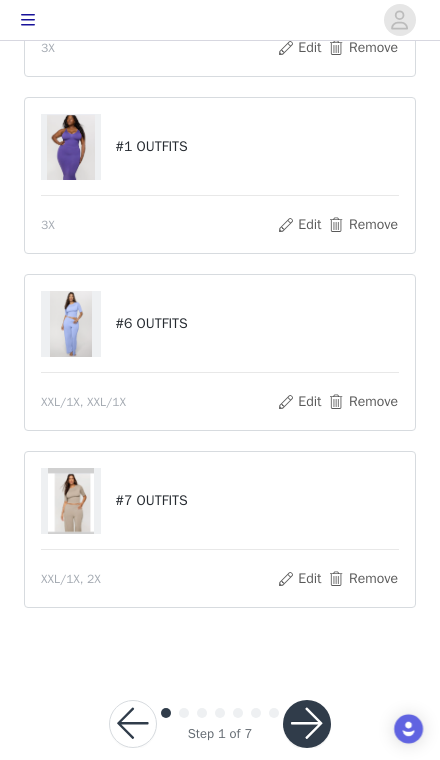 click at bounding box center [307, 724] 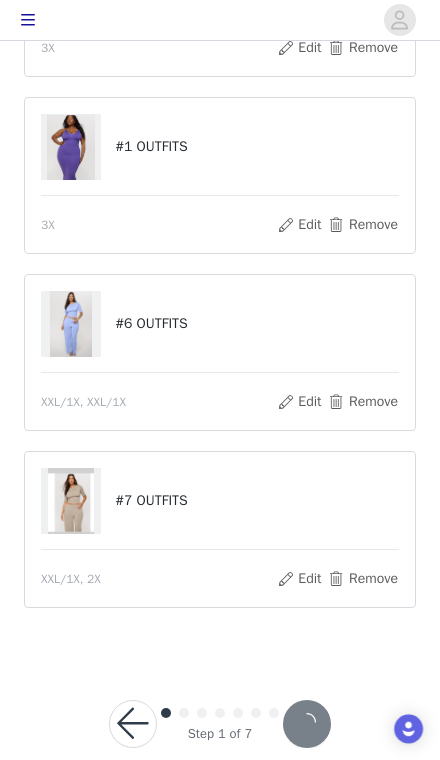 scroll, scrollTop: 289, scrollLeft: 0, axis: vertical 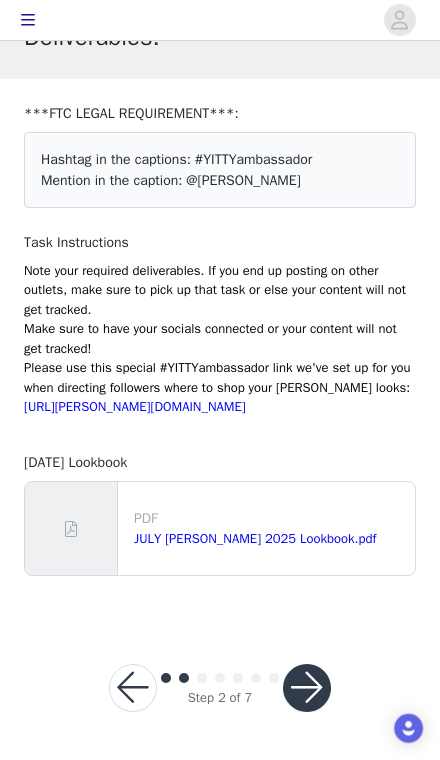 click at bounding box center [307, 688] 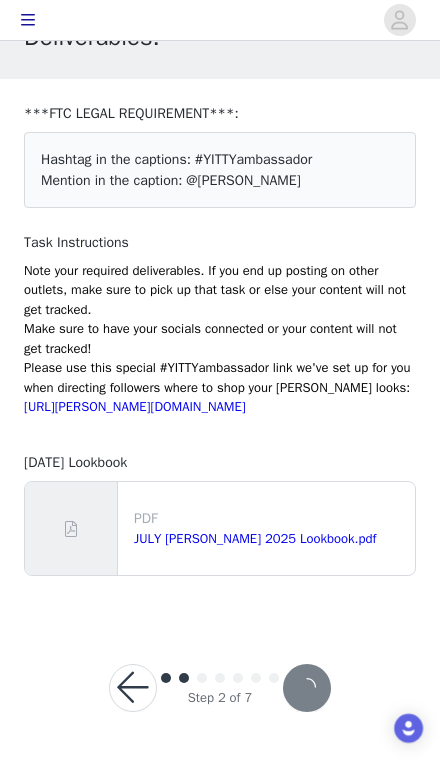 scroll, scrollTop: 0, scrollLeft: 0, axis: both 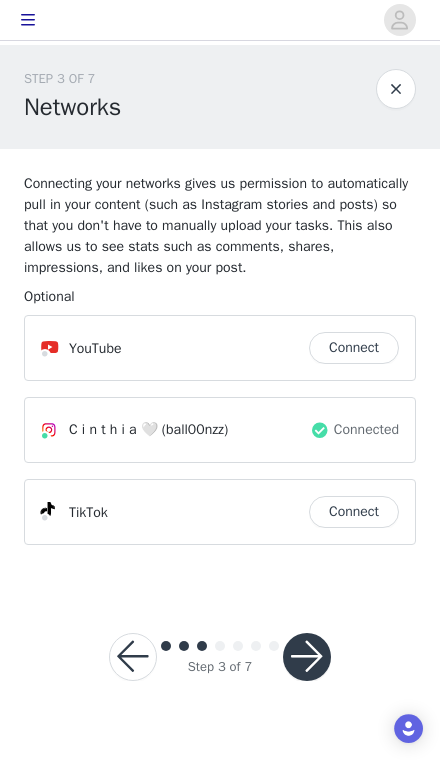 click at bounding box center [307, 657] 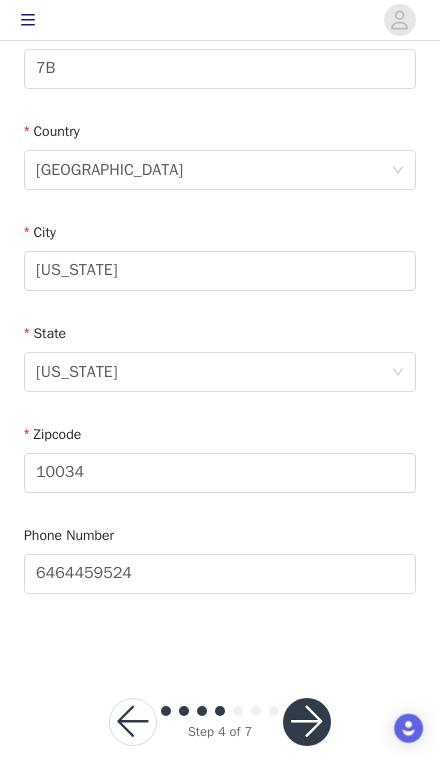 click at bounding box center (307, 722) 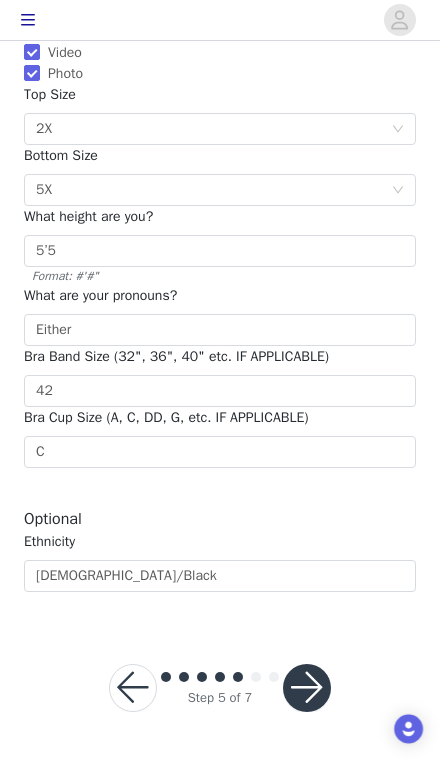 scroll, scrollTop: 455, scrollLeft: 0, axis: vertical 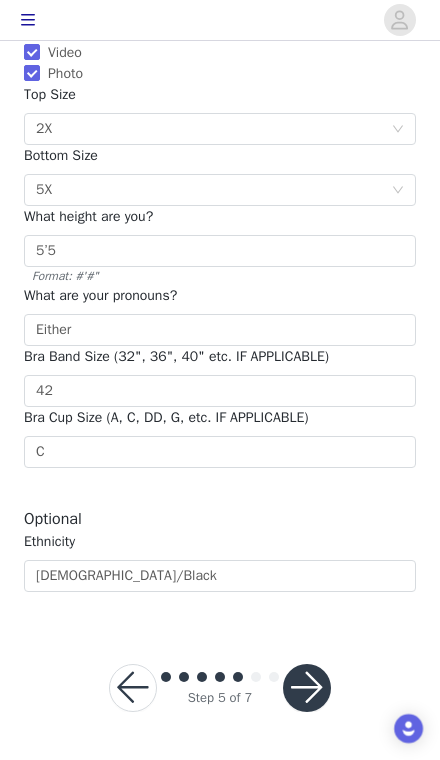 click at bounding box center [307, 688] 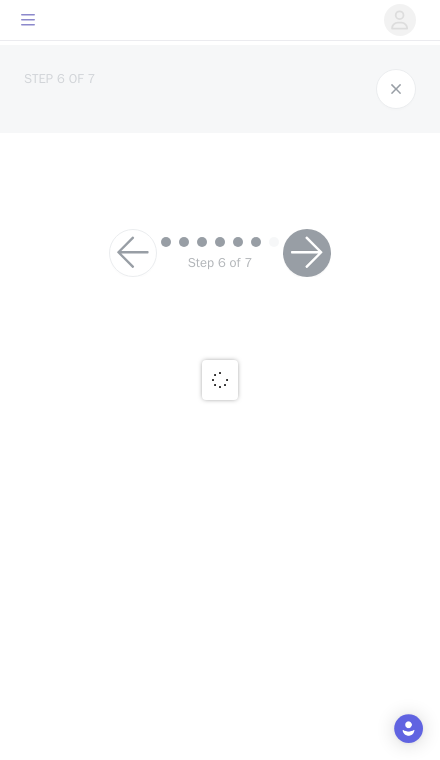 scroll, scrollTop: 0, scrollLeft: 0, axis: both 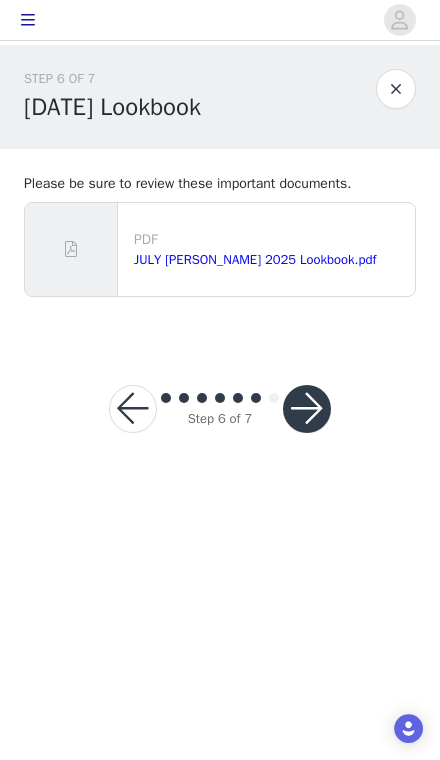 click at bounding box center (307, 409) 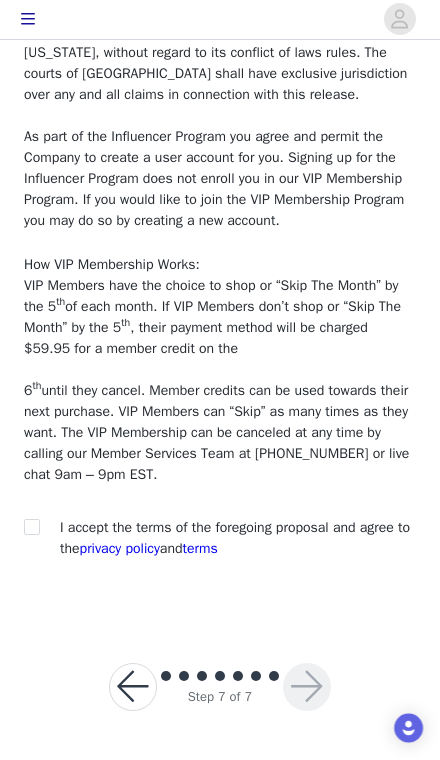 scroll, scrollTop: 1820, scrollLeft: 0, axis: vertical 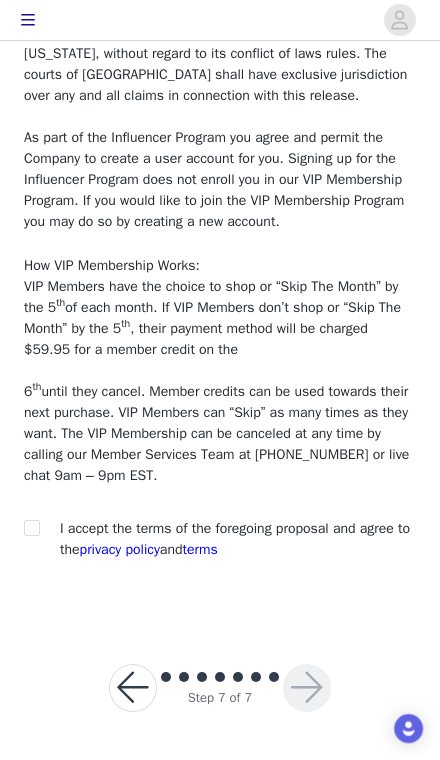 click at bounding box center (38, 528) 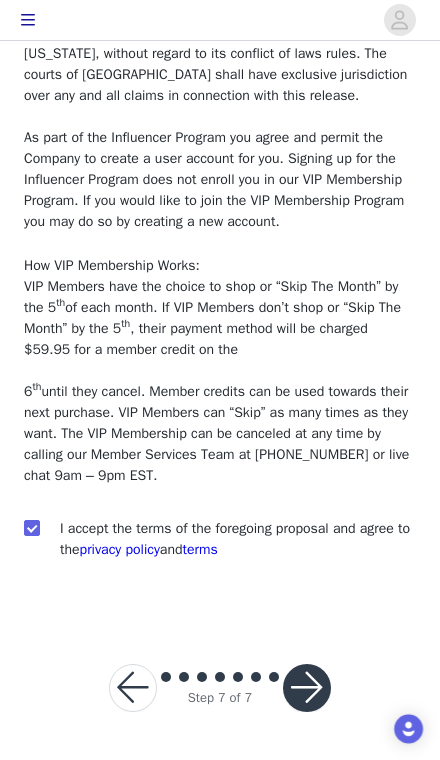 click at bounding box center [307, 688] 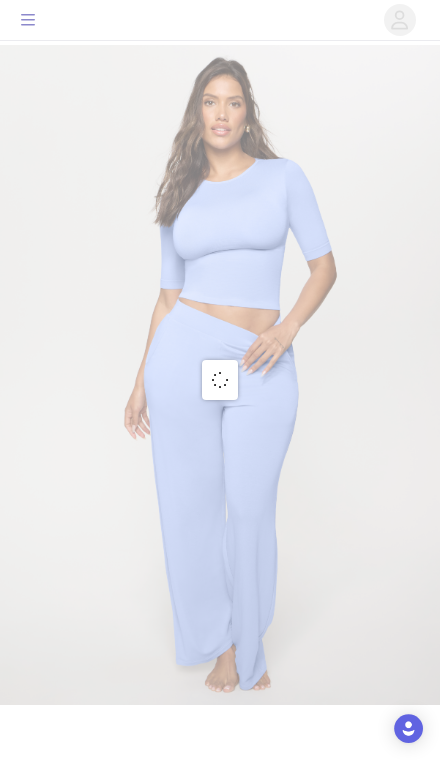 scroll, scrollTop: 0, scrollLeft: 0, axis: both 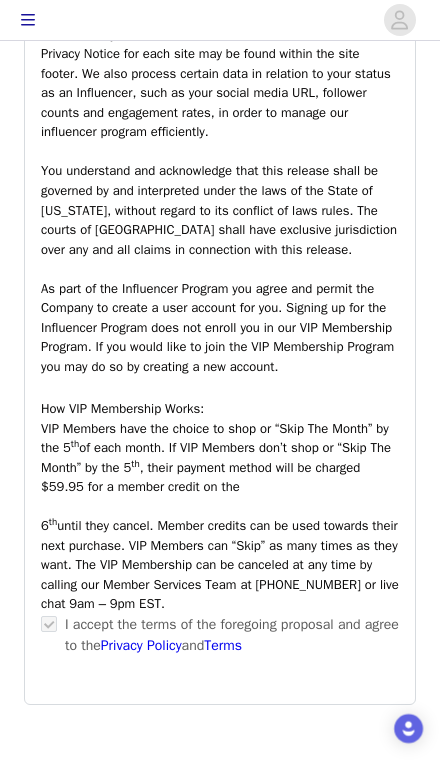 click on "Submit Proposal" at bounding box center (220, 793) 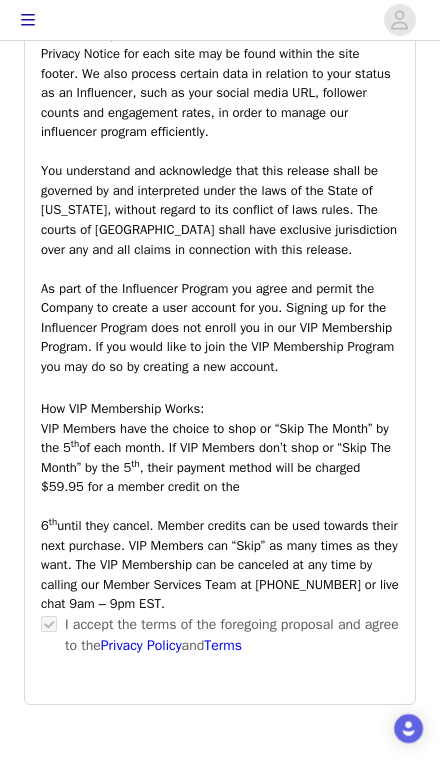 scroll, scrollTop: 0, scrollLeft: 0, axis: both 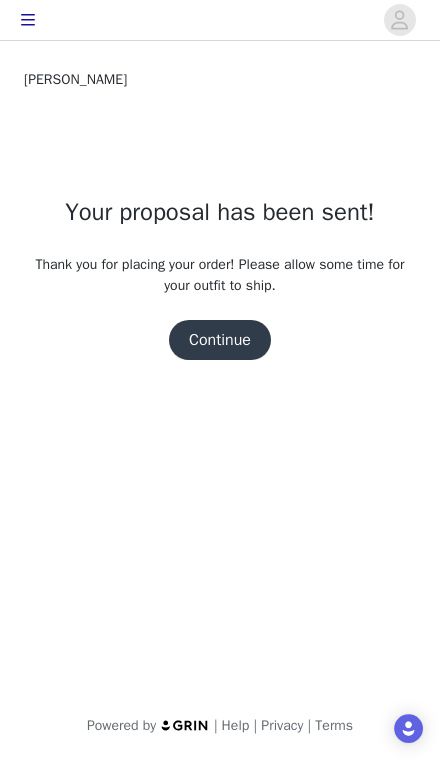 click on "Continue" at bounding box center (220, 340) 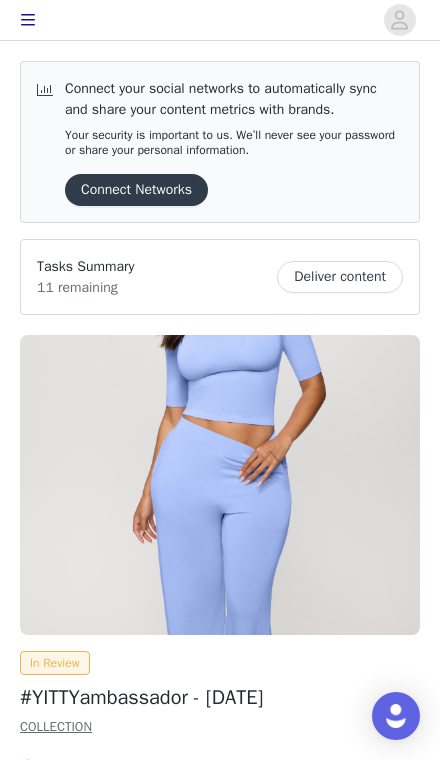 scroll, scrollTop: 0, scrollLeft: 0, axis: both 